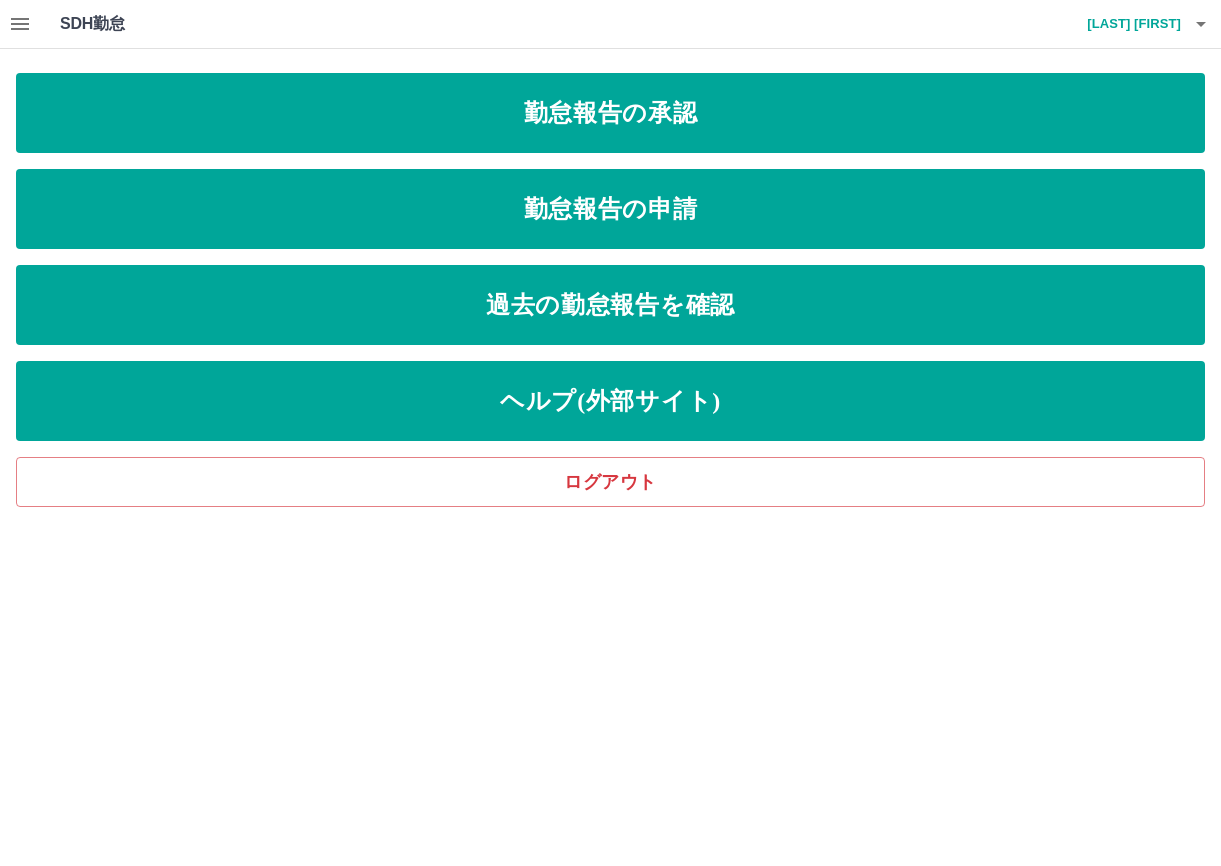 scroll, scrollTop: 0, scrollLeft: 0, axis: both 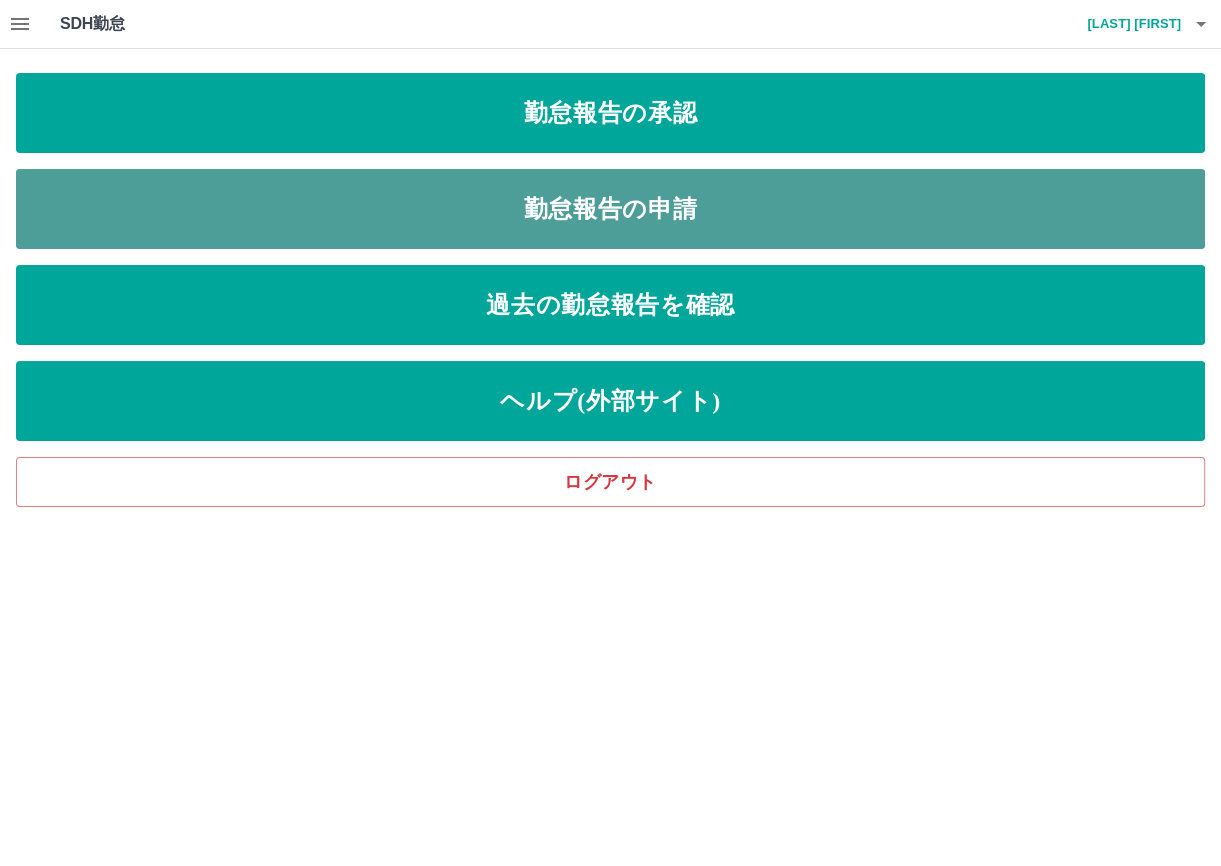 click on "勤怠報告の申請" at bounding box center [610, 209] 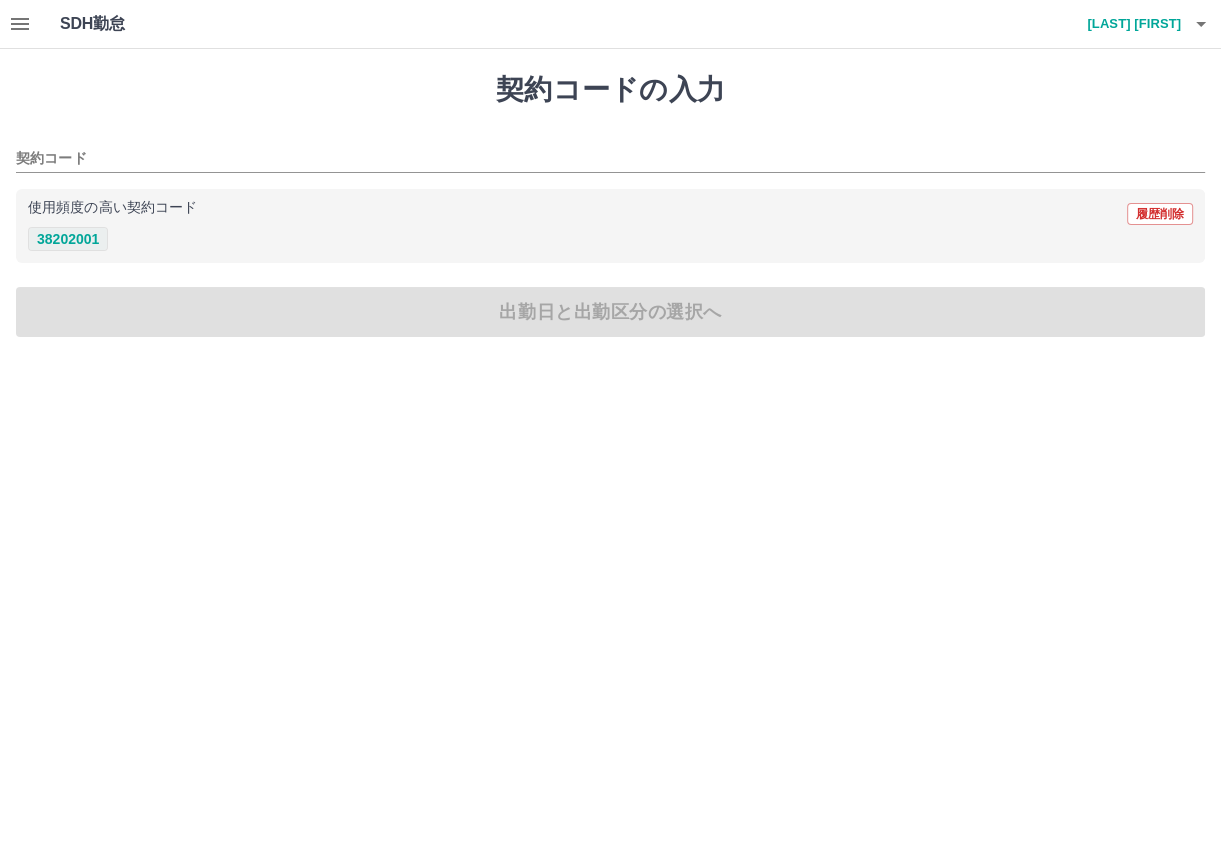 click on "38202001" at bounding box center (68, 239) 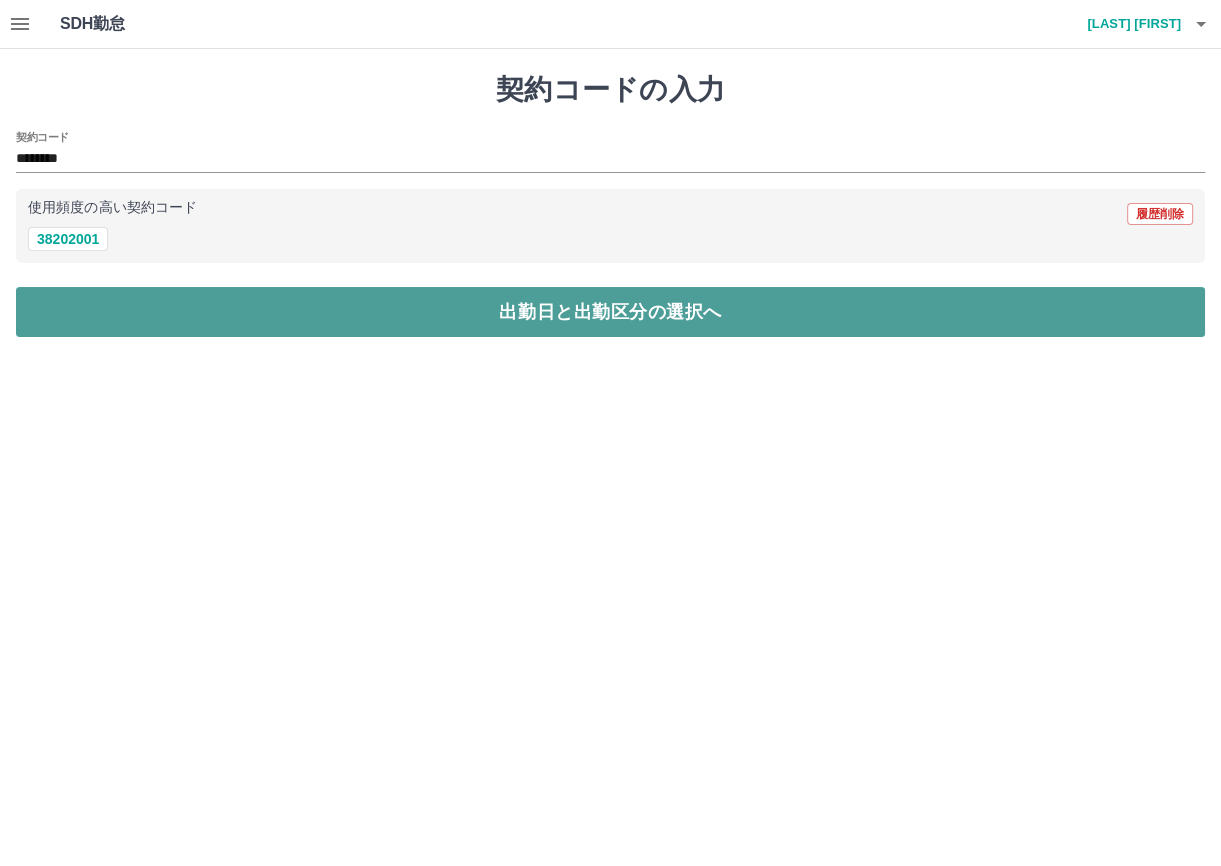 click on "出勤日と出勤区分の選択へ" at bounding box center (610, 312) 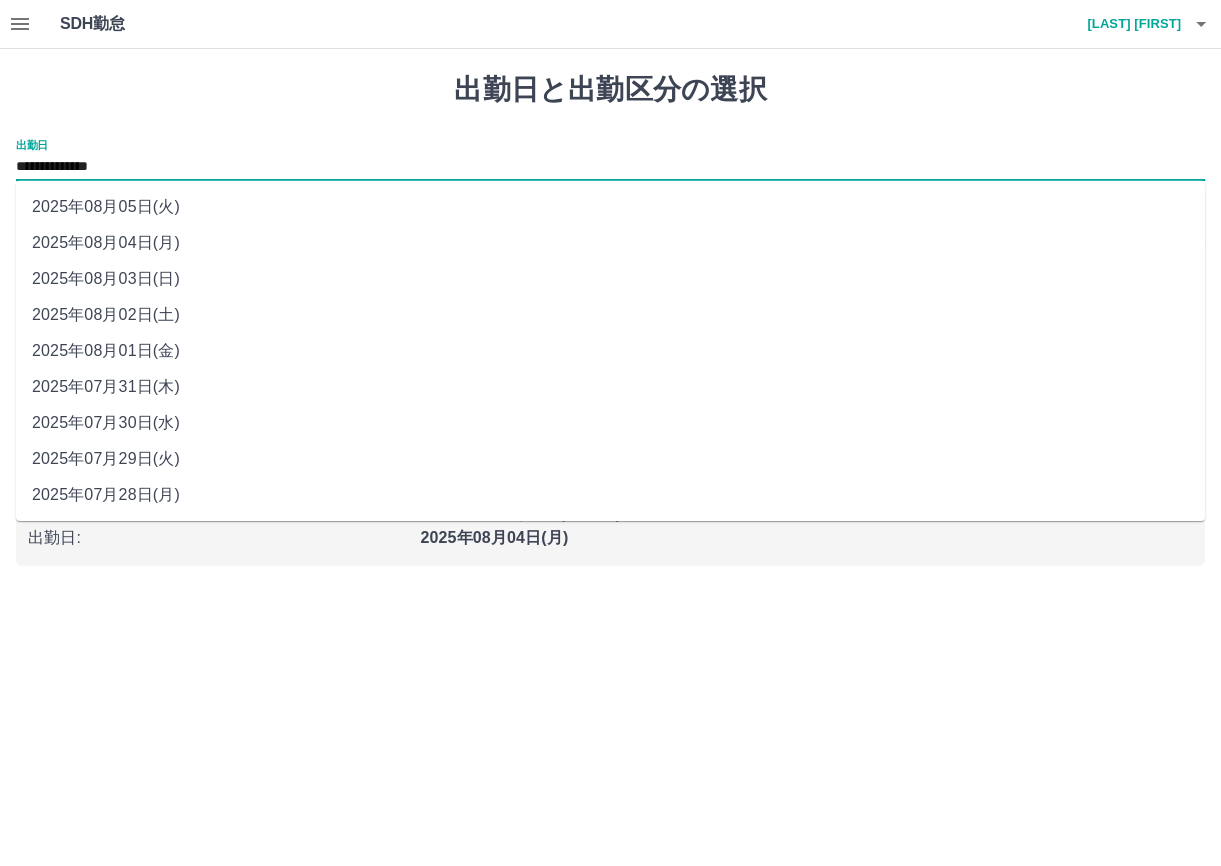 click on "**********" at bounding box center [610, 167] 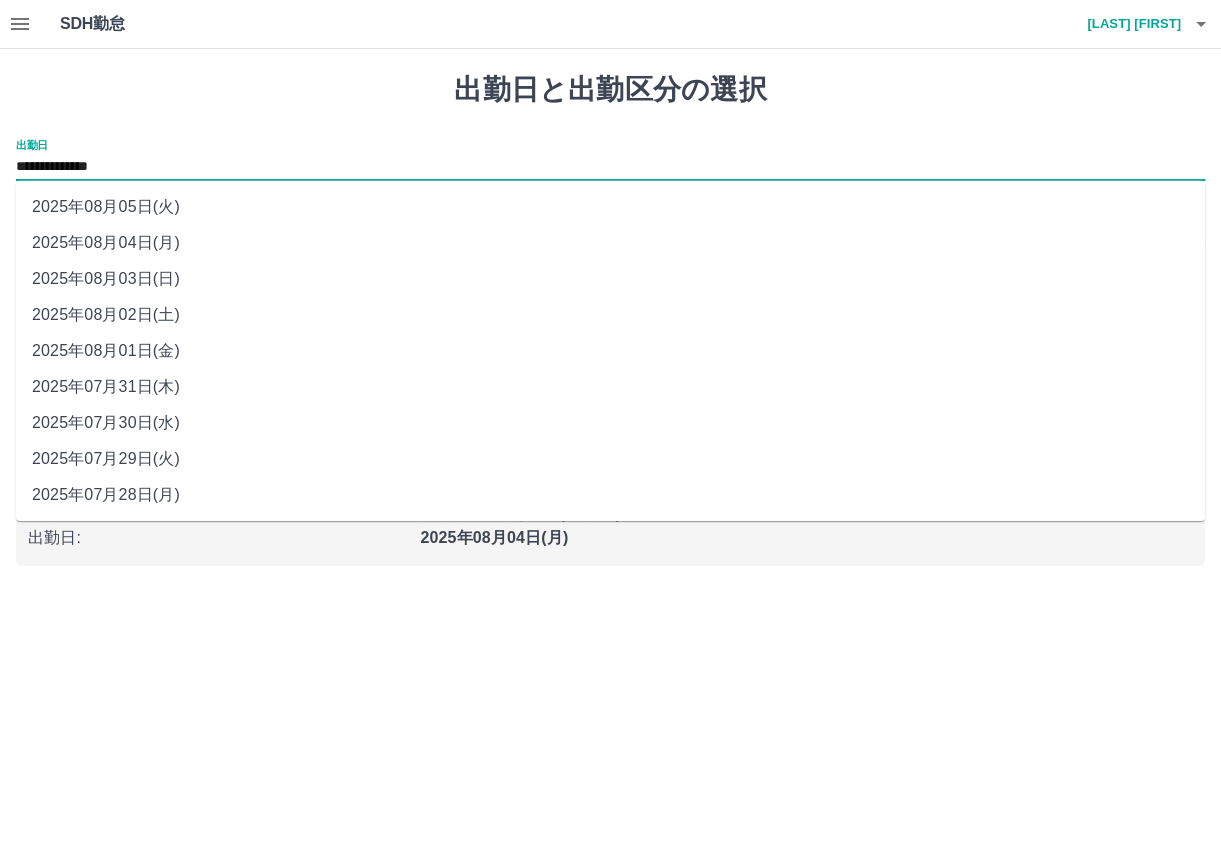 drag, startPoint x: 158, startPoint y: 166, endPoint x: 154, endPoint y: 284, distance: 118.06778 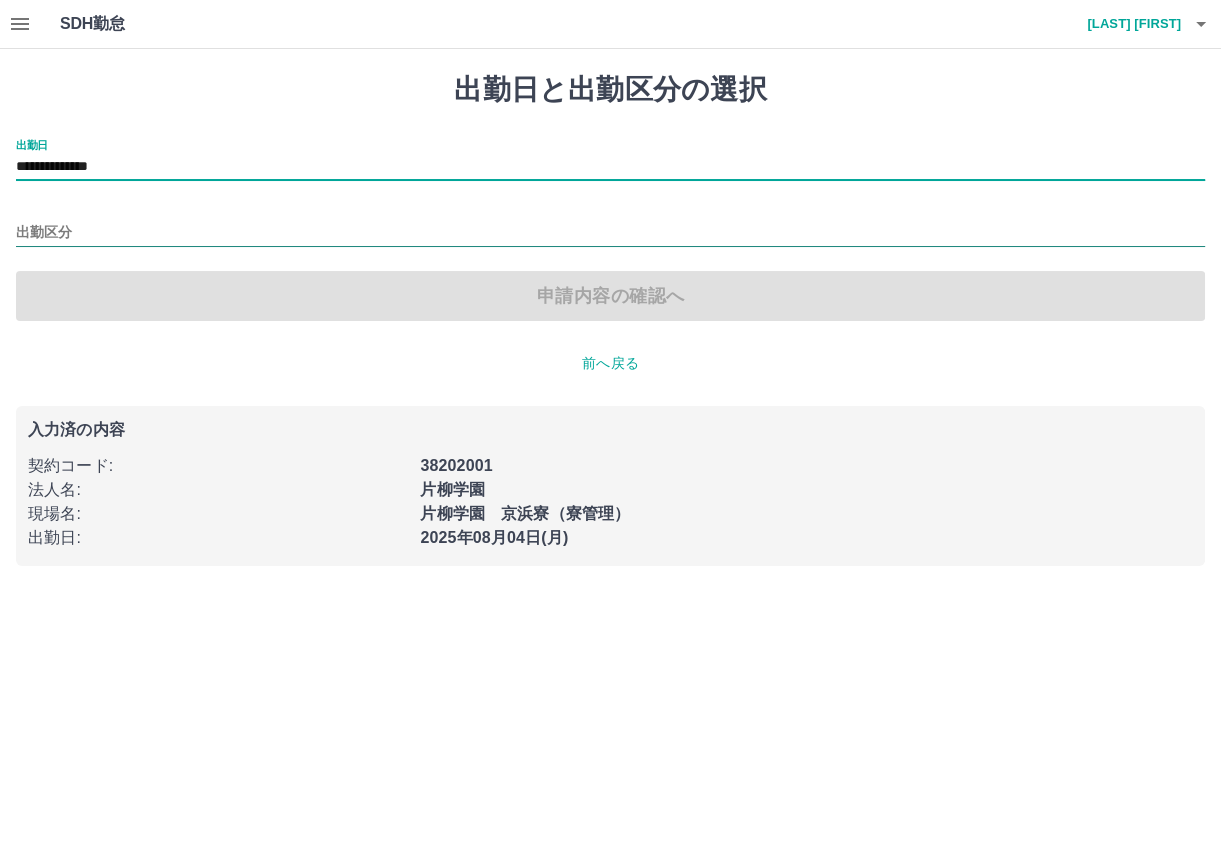 click on "出勤区分" at bounding box center (610, 233) 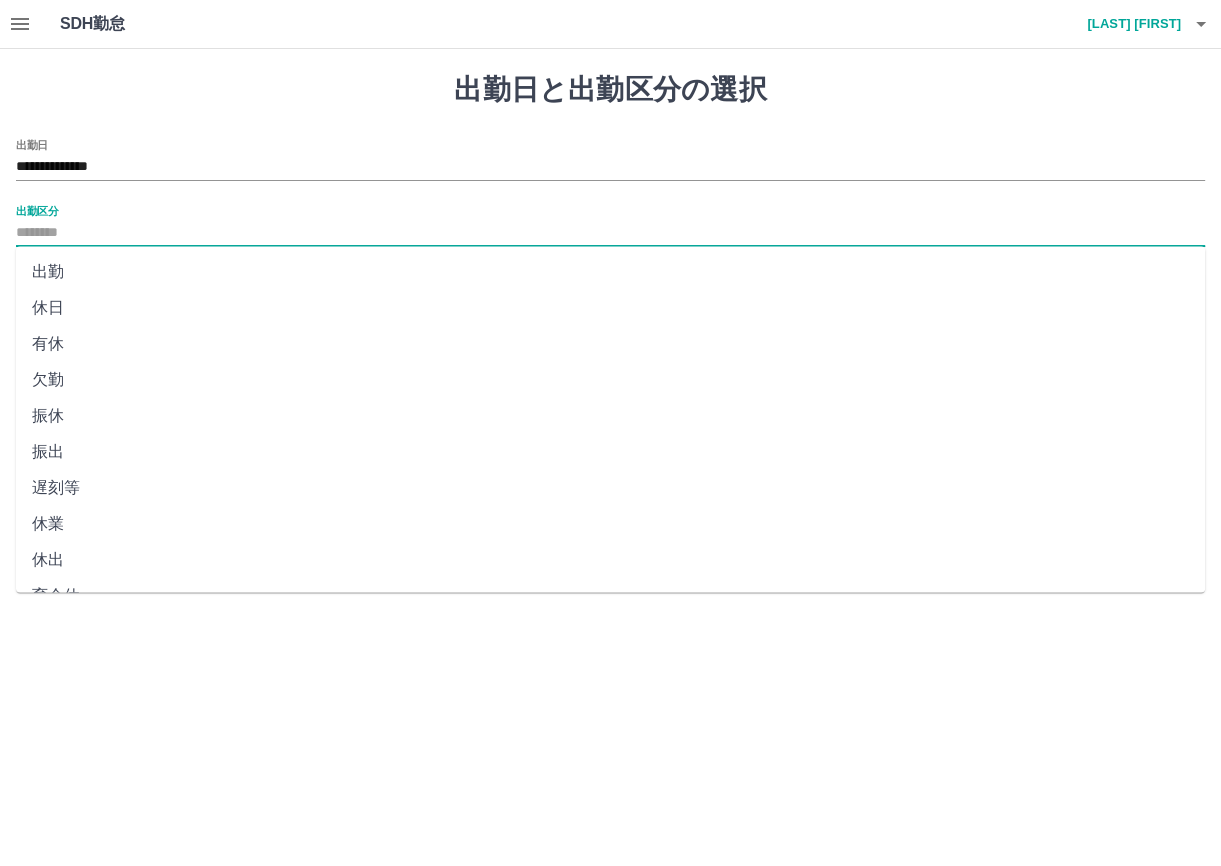 click on "出勤" at bounding box center [610, 272] 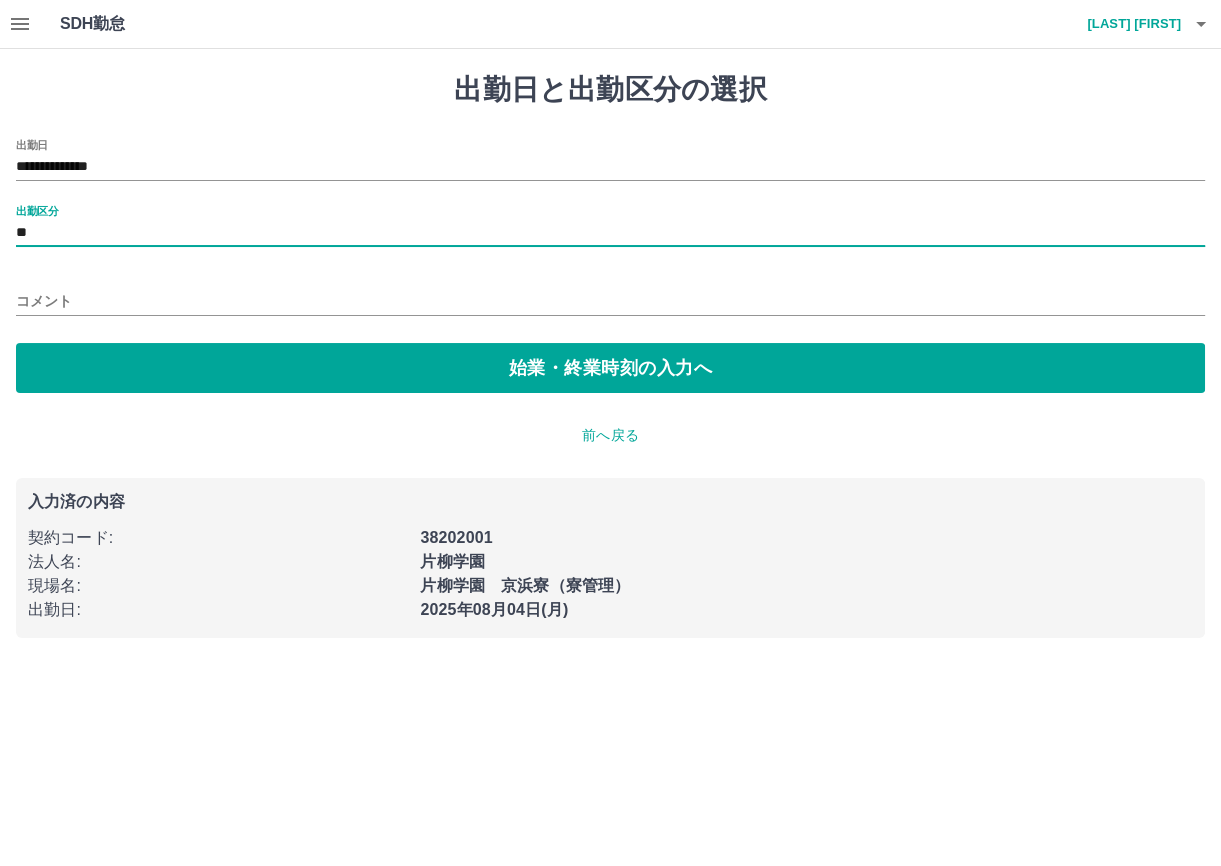 type on "**" 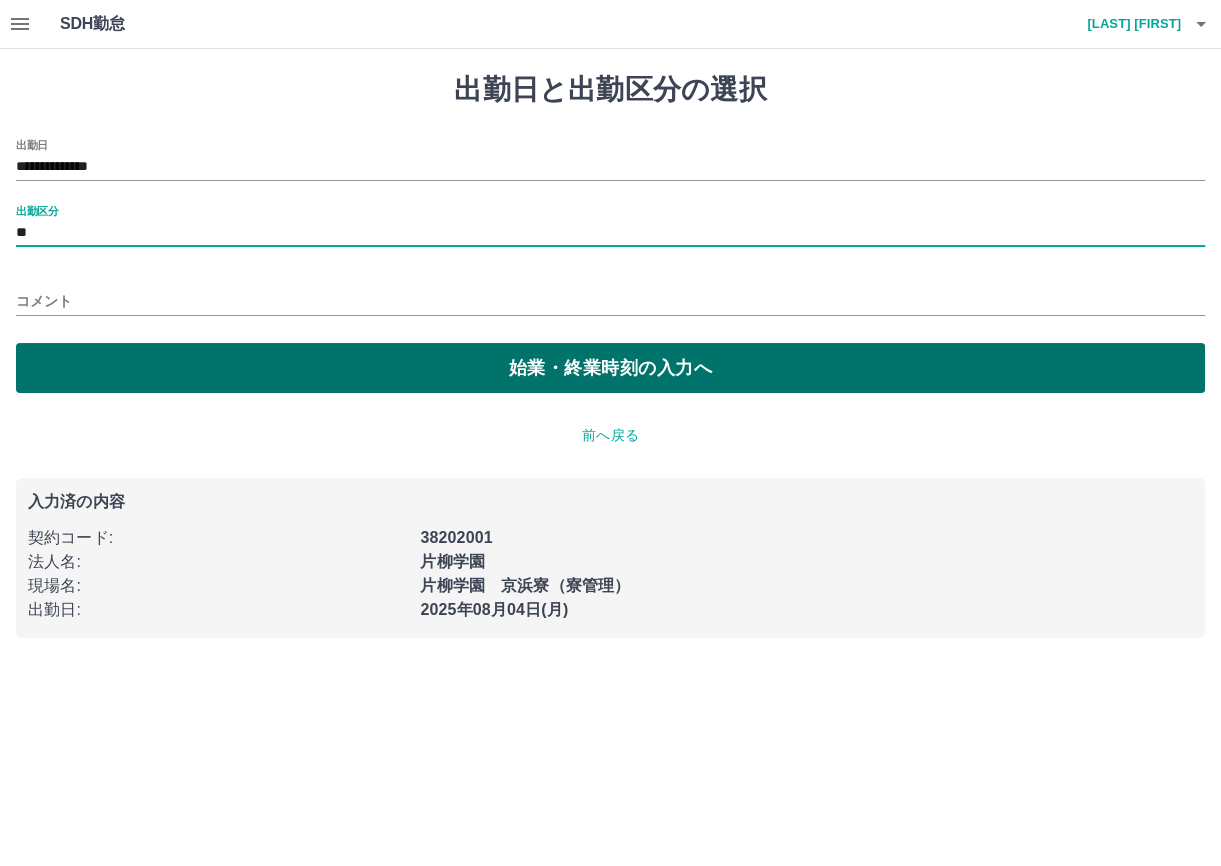 click on "始業・終業時刻の入力へ" at bounding box center (610, 368) 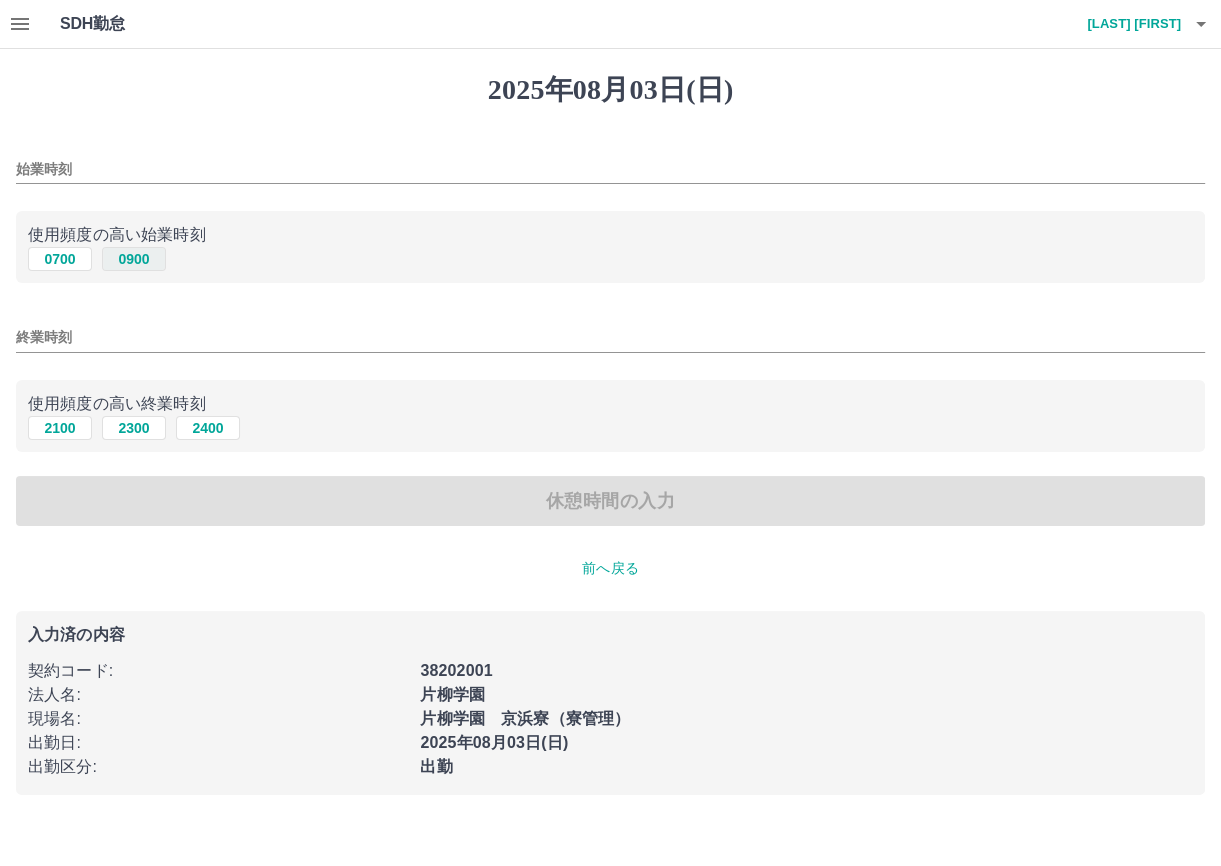 click on "0900" at bounding box center [134, 259] 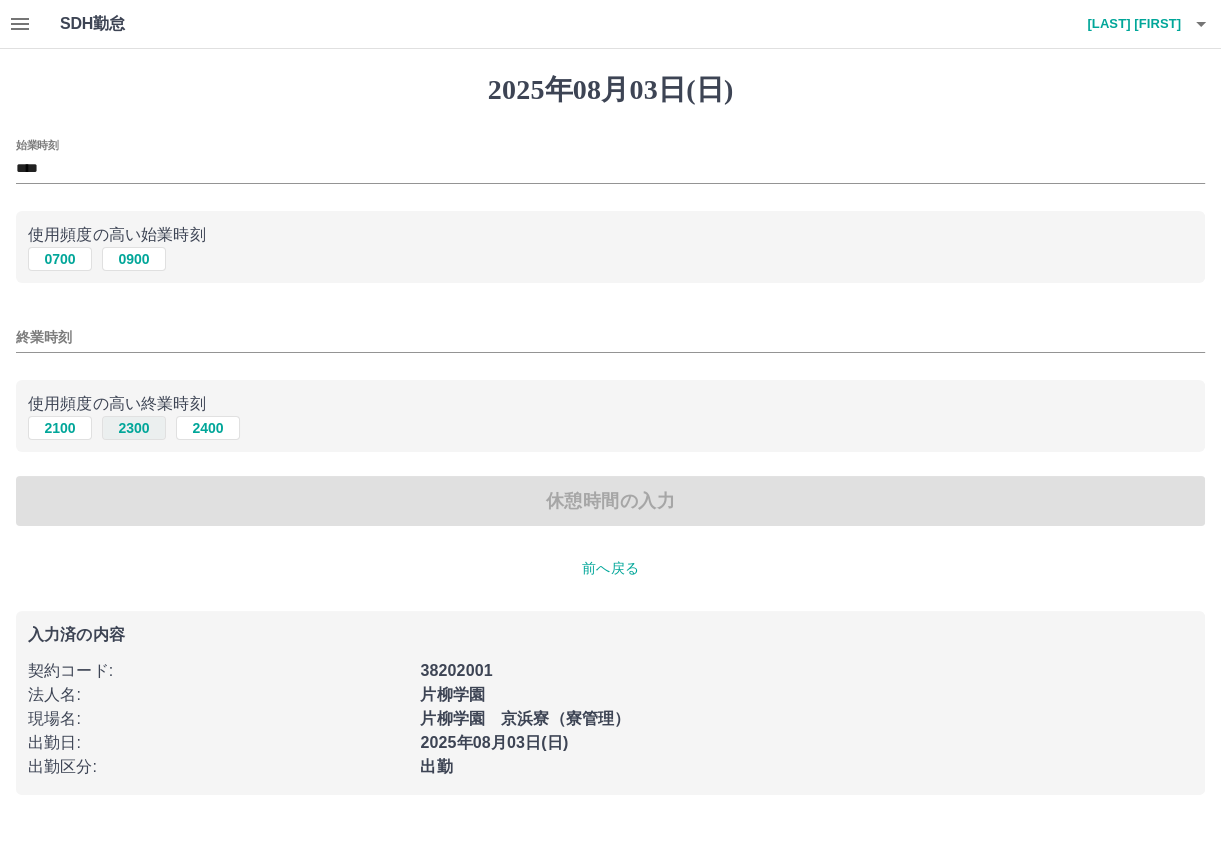 click on "2300" at bounding box center [134, 428] 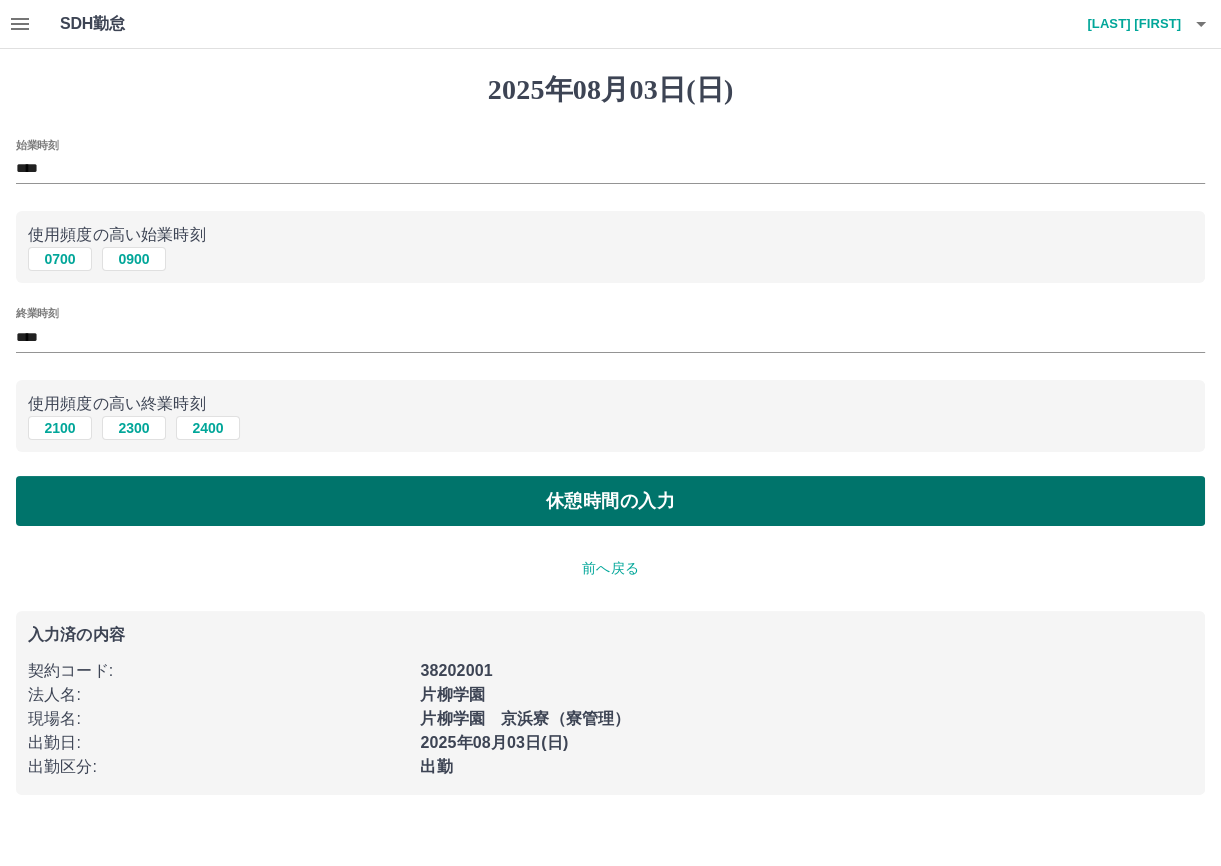 click on "休憩時間の入力" at bounding box center (610, 501) 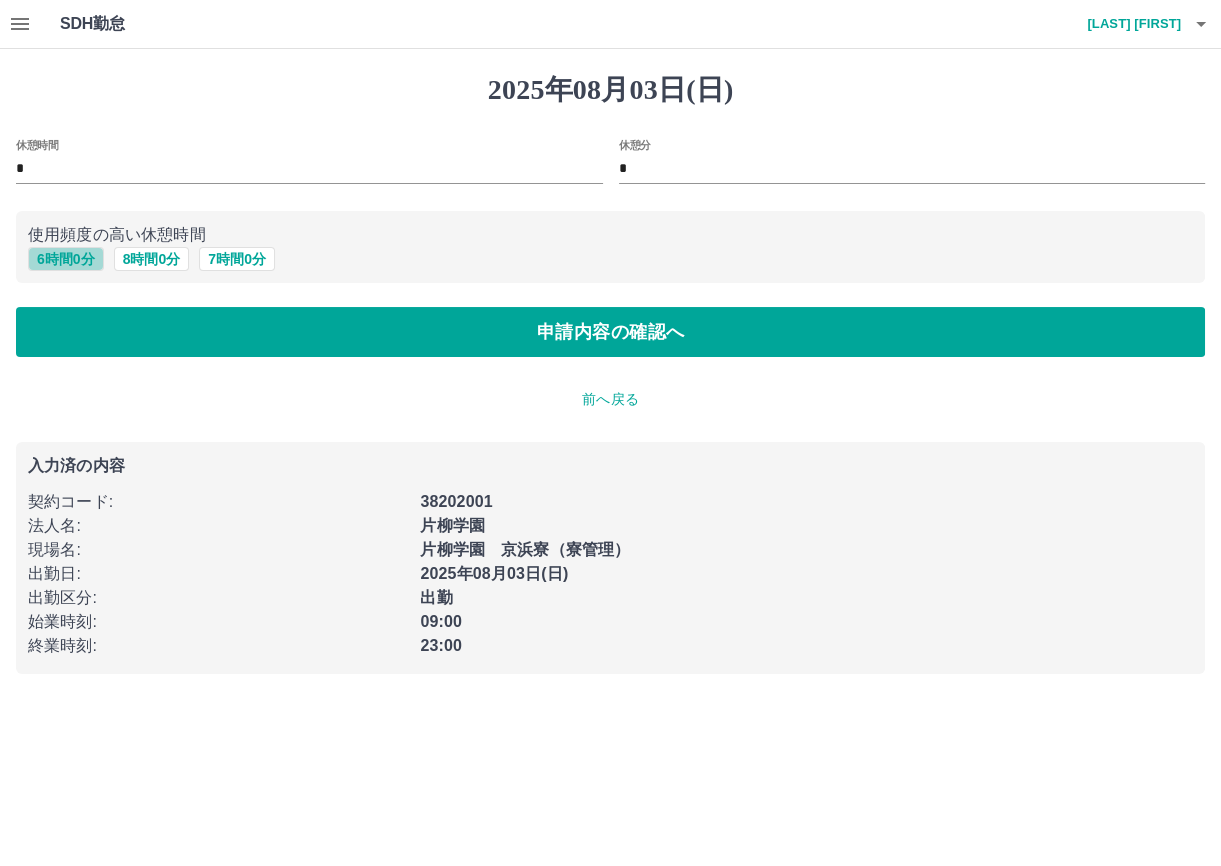 click on "6 時間 0 分" at bounding box center [66, 259] 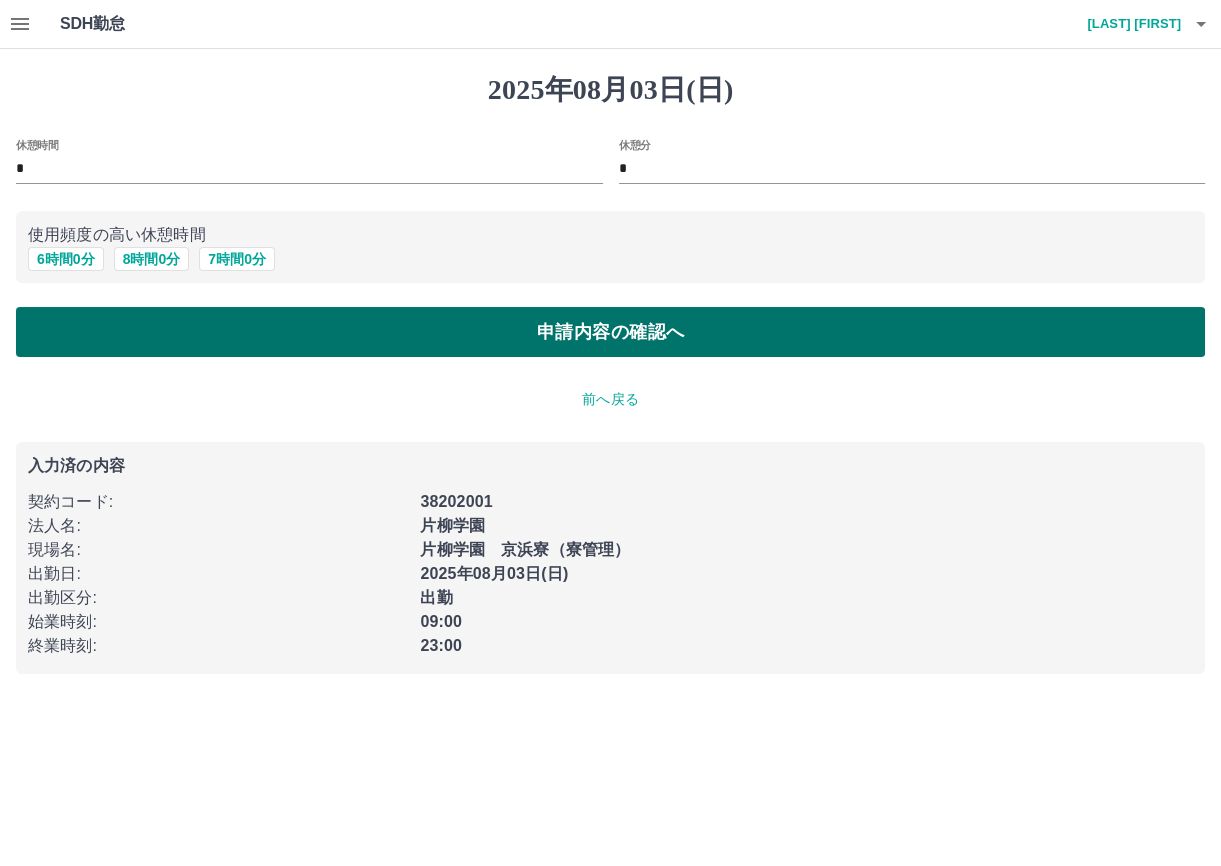click on "申請内容の確認へ" at bounding box center [610, 332] 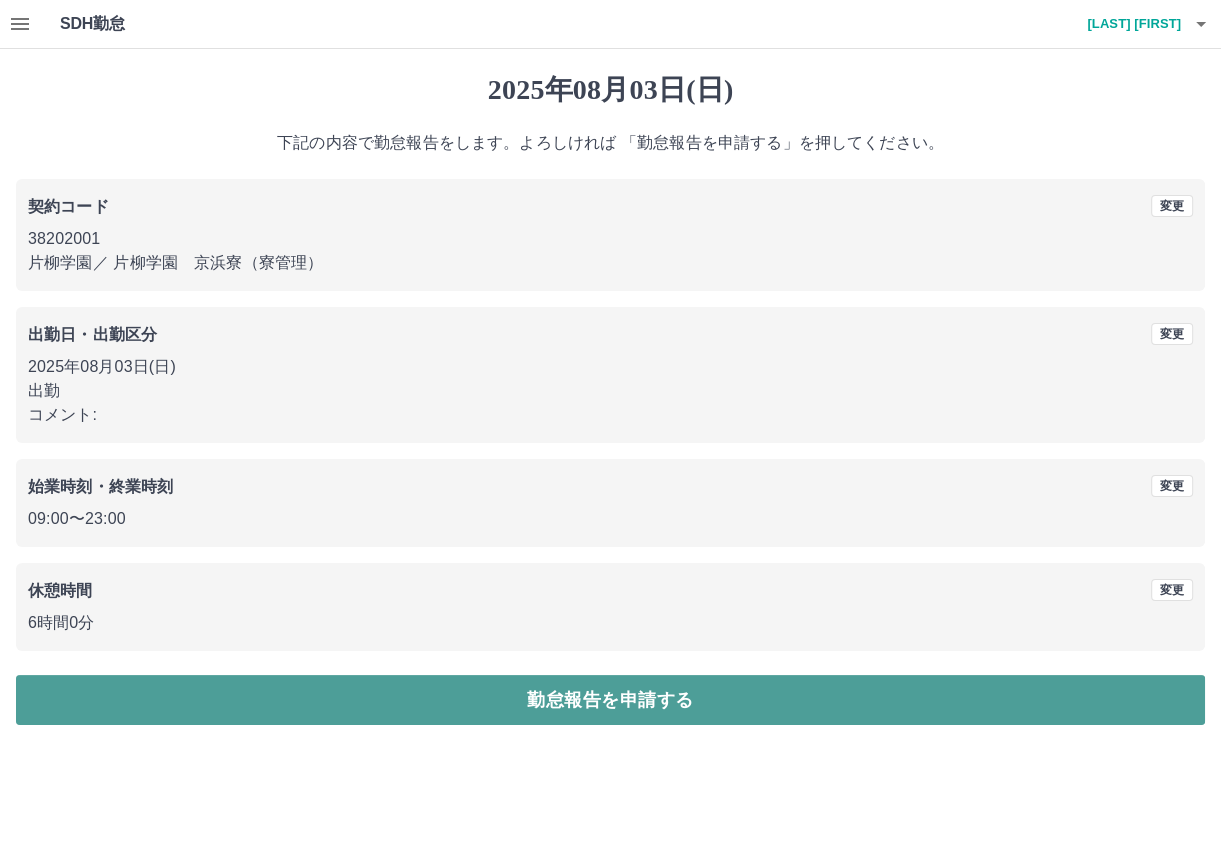 click on "勤怠報告を申請する" at bounding box center [610, 700] 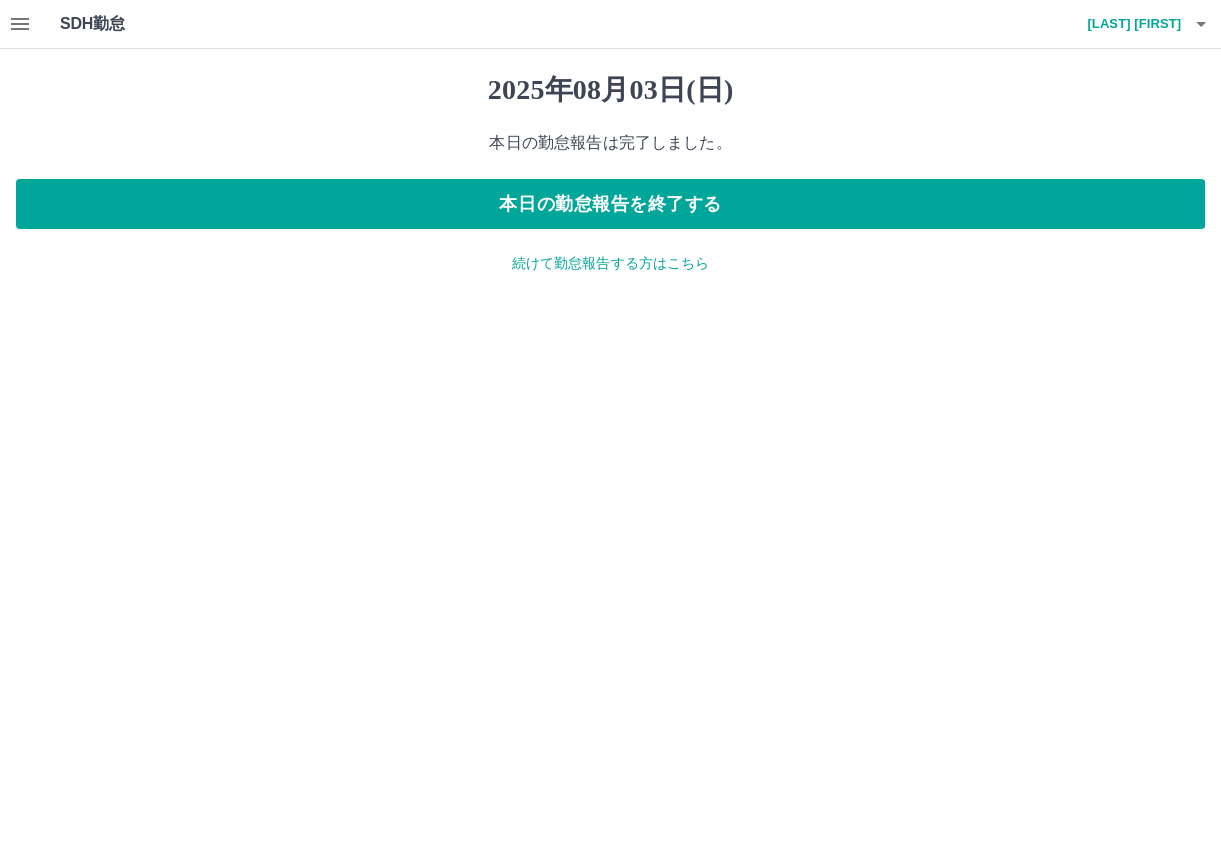 click 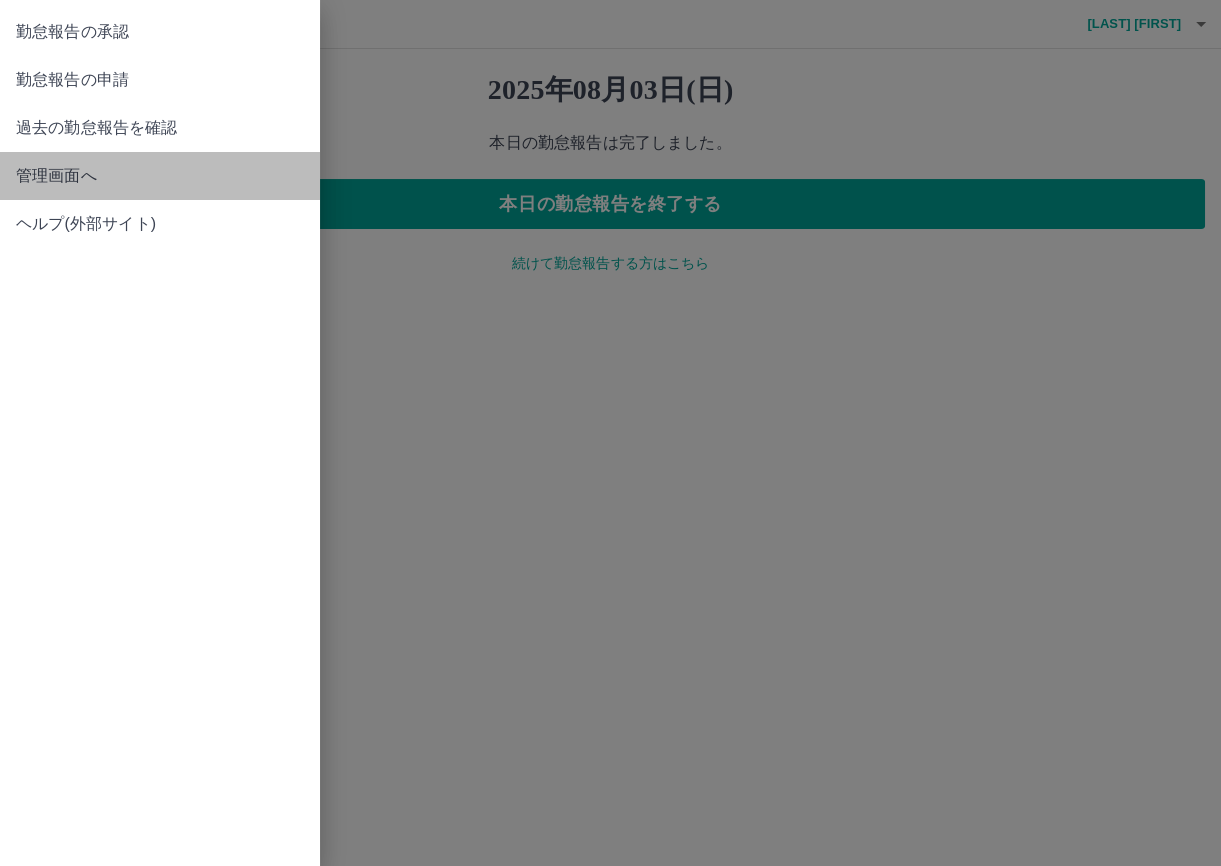 click on "管理画面へ" at bounding box center (160, 176) 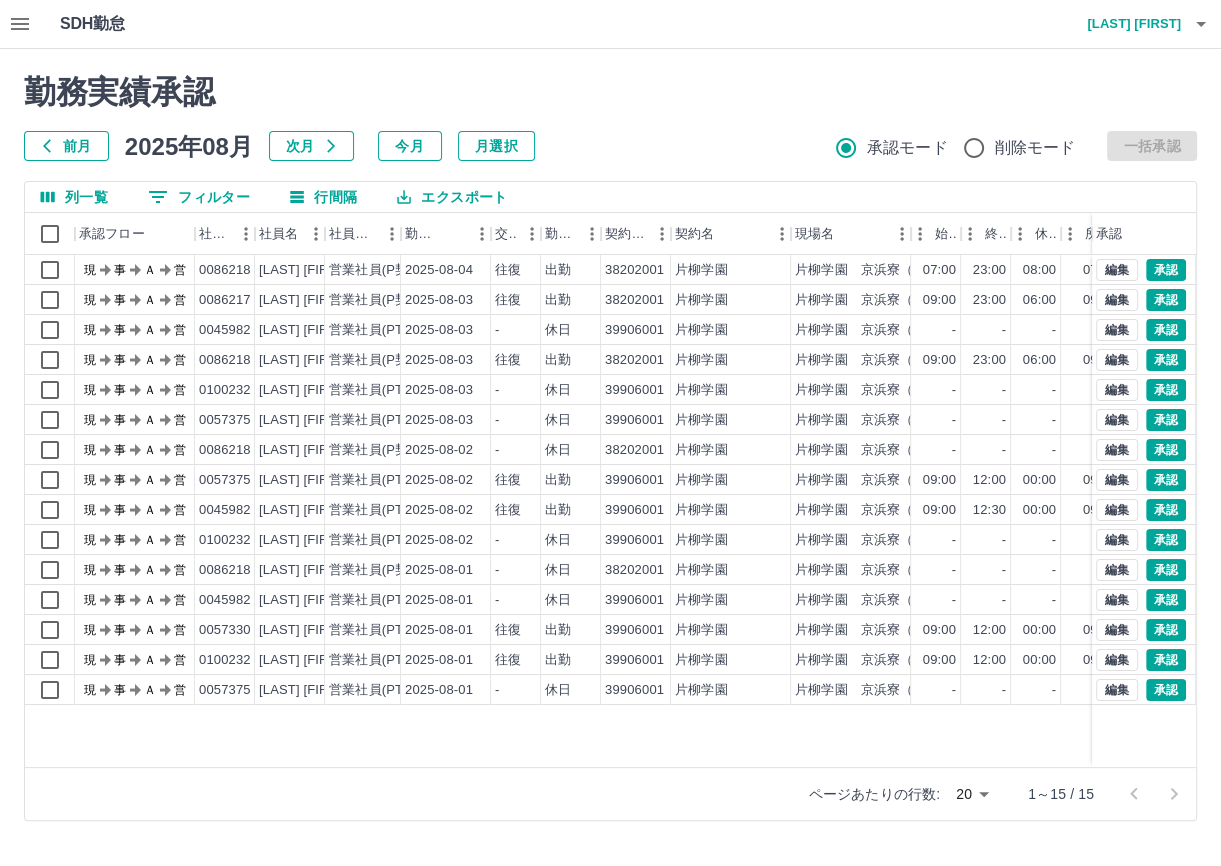 click on "SDH勤怠 [LAST] [FIRST] 勤務実績承認 前月 2025年08月 次月 今月 月選択 承認モード 削除モード 一括承認 列一覧 0 フィルター 行間隔 エクスポート 承認フロー 社員番号 社員名 社員区分 勤務日 交通費 勤務区分 契約コード 契約名 現場名 始業 終業 休憩 所定開始 所定終業 所定休憩 拘束 勤務 遅刻等 承認 現 事 Ａ 営 0086218 [LAST] [FIRST] 営業社員(P契約) 2025-08-04 往復 出勤 38202001 片柳学園 片柳学園　京浜寮（寮管理） 07:00 23:00 08:00 07:00 23:00 08:00 16:00 08:00 00:00 現 事 Ａ 営 0086217 [LAST] [FIRST] 営業社員(P契約) 2025-08-03 往復 出勤 38202001 片柳学園 片柳学園　京浜寮（寮管理） 09:00 23:00 06:00 09:00 23:00 06:00 14:00 08:00 00:00 現 事 Ａ 営 0045982 [LAST] [FIRST] 営業社員(PT契約) 2025-08-03  -  休日 39906001 片柳学園 片柳学園　京浜寮（清掃） - - - - - - 00:00 00:00 00:00 現 事 Ａ 営 0086218 2025-08-03" at bounding box center (610, 422) 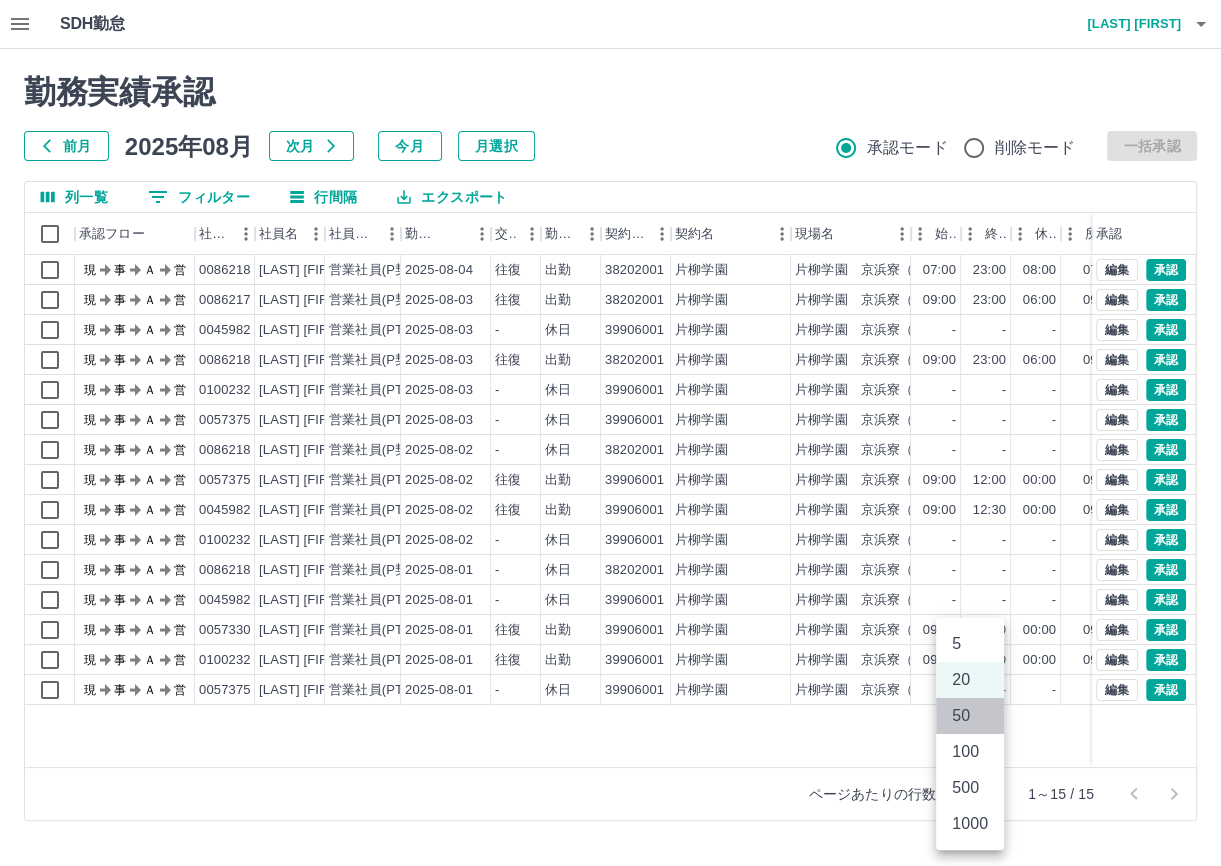 click on "50" at bounding box center (970, 716) 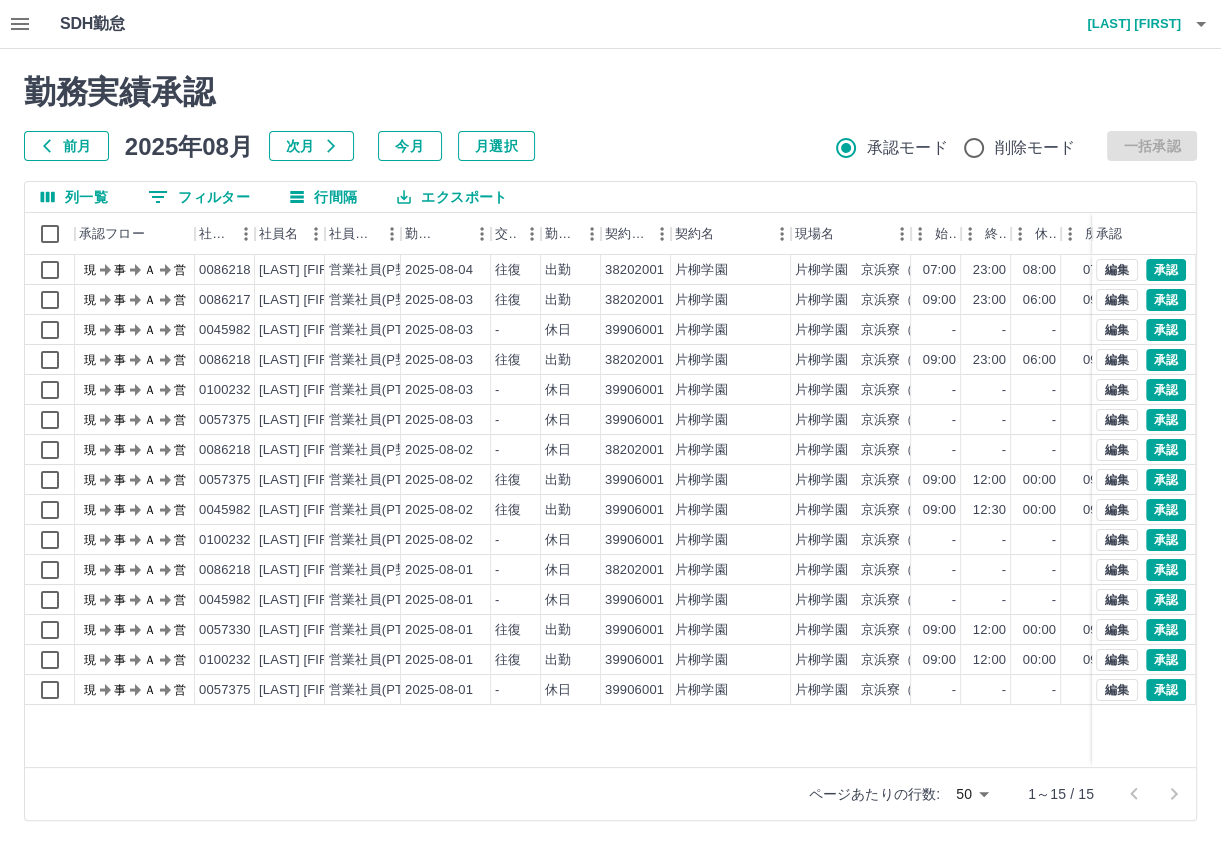 click on "SDH勤怠 [LAST] [FIRST] 勤務実績承認 前月 2025年08月 次月 今月 月選択 承認モード 削除モード 一括承認 列一覧 0 フィルター 行間隔 エクスポート 承認フロー 社員番号 社員名 社員区分 勤務日 交通費 勤務区分 契約コード 契約名 現場名 始業 終業 休憩 所定開始 所定終業 所定休憩 拘束 勤務 遅刻等 承認 現 事 Ａ 営 0086218 [LAST] [FIRST] 営業社員(P契約) 2025-08-04 往復 出勤 38202001 片柳学園 片柳学園　京浜寮（寮管理） 07:00 23:00 08:00 07:00 23:00 08:00 16:00 08:00 00:00 現 事 Ａ 営 0086217 [LAST] [FIRST] 営業社員(P契約) 2025-08-03 往復 出勤 38202001 片柳学園 片柳学園　京浜寮（寮管理） 09:00 23:00 06:00 09:00 23:00 06:00 14:00 08:00 00:00 現 事 Ａ 営 0045982 [LAST] [FIRST] 営業社員(PT契約) 2025-08-03  -  休日 39906001 片柳学園 片柳学園　京浜寮（清掃） - - - - - - 00:00 00:00 00:00 現 事 Ａ 営 0086218 2025-08-03" at bounding box center (610, 422) 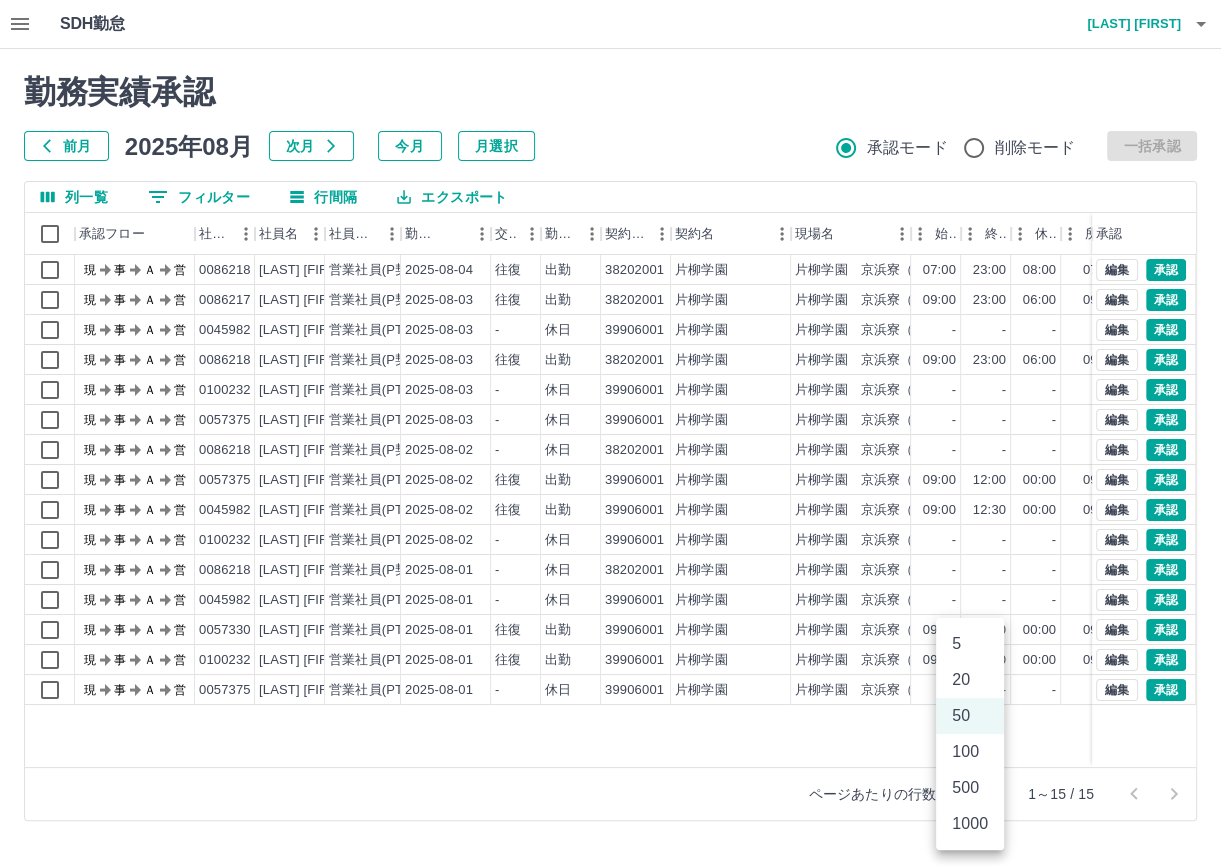 click on "100" at bounding box center [970, 752] 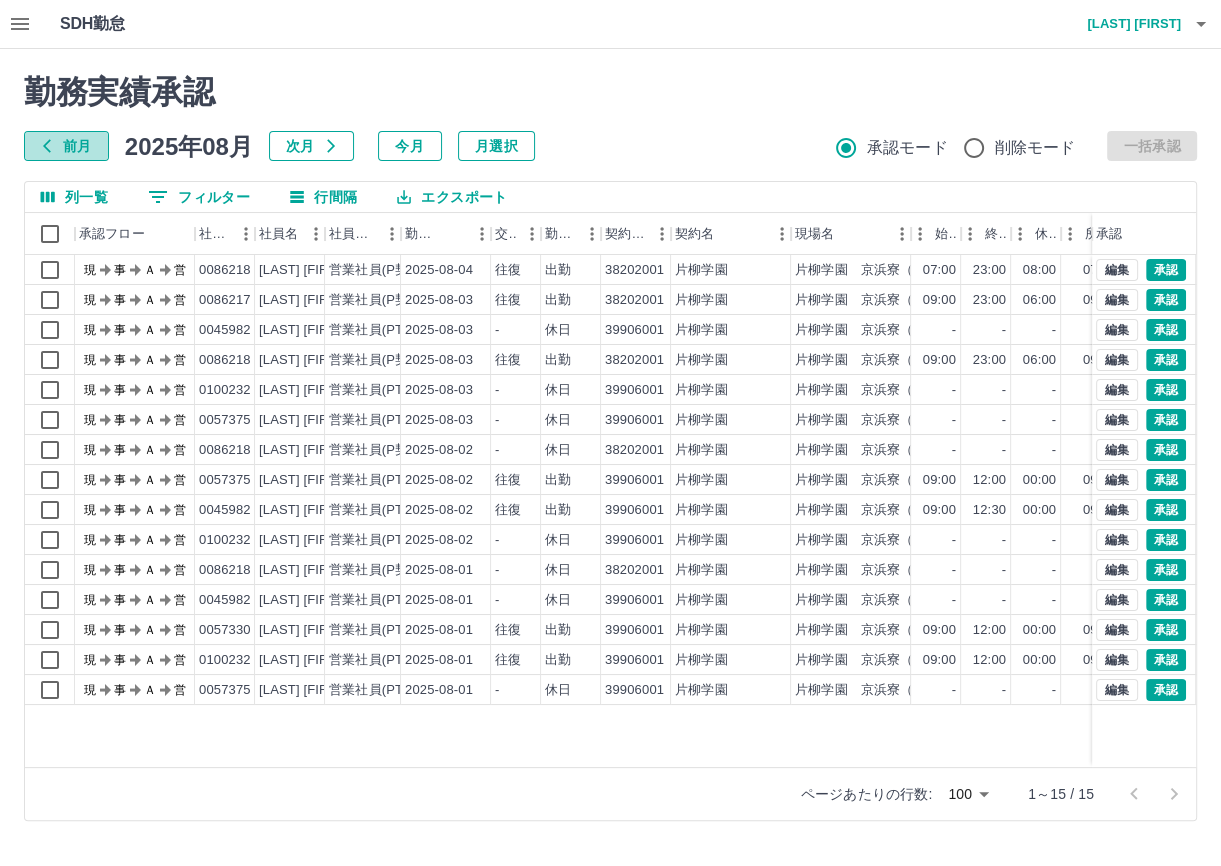 click on "前月" at bounding box center [66, 146] 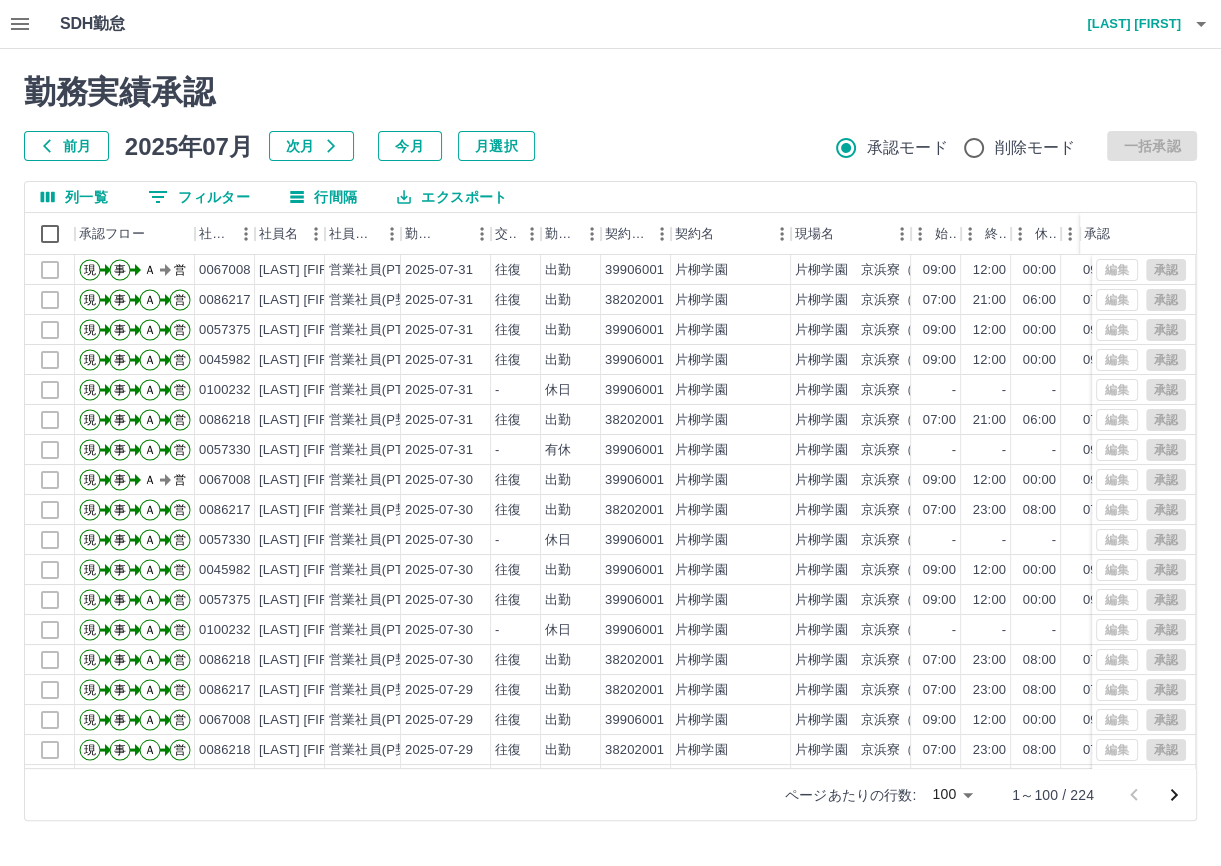click on "SDH勤怠 [LAST] [FIRST] 勤務実績承認 前月 2025年07月 次月 今月 月選択 承認モード 削除モード 一括承認 列一覧 0 フィルター 行間隔 エクスポート 承認フロー 社員番号 社員名 社員区分 勤務日 交通費 勤務区分 契約コード 契約名 現場名 始業 終業 休憩 所定開始 所定終業 所定休憩 拘束 勤務 遅刻等 承認 現 事 Ａ 営 0067008 [LAST] [FIRST] 営業社員(PT契約) 2025-07-31 往復 出勤 39906001 片柳学園 片柳学園　京浜寮（清掃） 09:00 12:00 00:00 09:00 12:00 00:00 03:00 03:00 00:00 現 事 Ａ 営 0086217 [LAST] [FIRST] 営業社員(P契約) 2025-07-31 往復 出勤 38202001 片柳学園 片柳学園　京浜寮（寮管理） 07:00 21:00 06:00 07:00 21:00 06:00 14:00 08:00 00:00 現 事 Ａ 営 0057375 [LAST] [FIRST] 営業社員(PT契約) 2025-07-31 往復 出勤 39906001 片柳学園 片柳学園　京浜寮（清掃） 09:00 12:00 00:00 09:00 12:00 00:00 03:00 03:00 00:00 現 事 -" at bounding box center [610, 422] 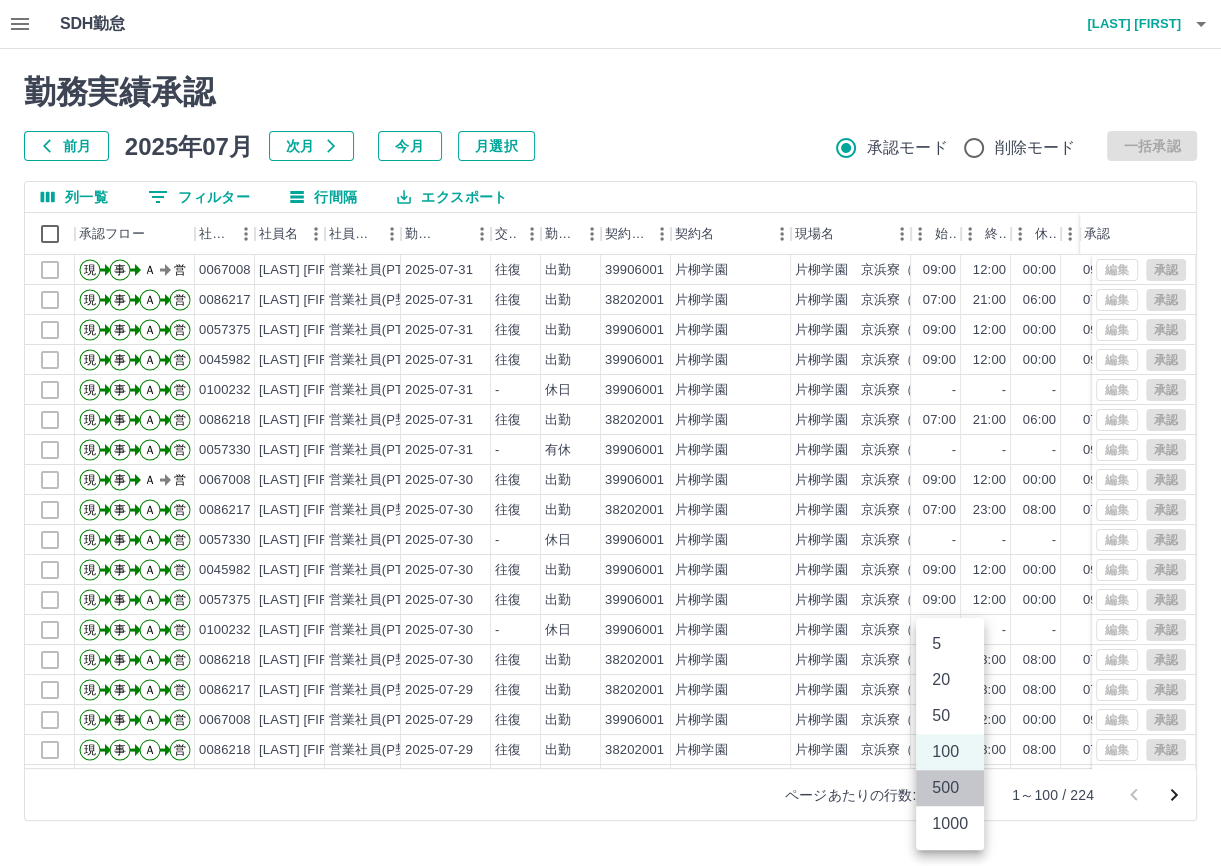 click on "500" at bounding box center (950, 788) 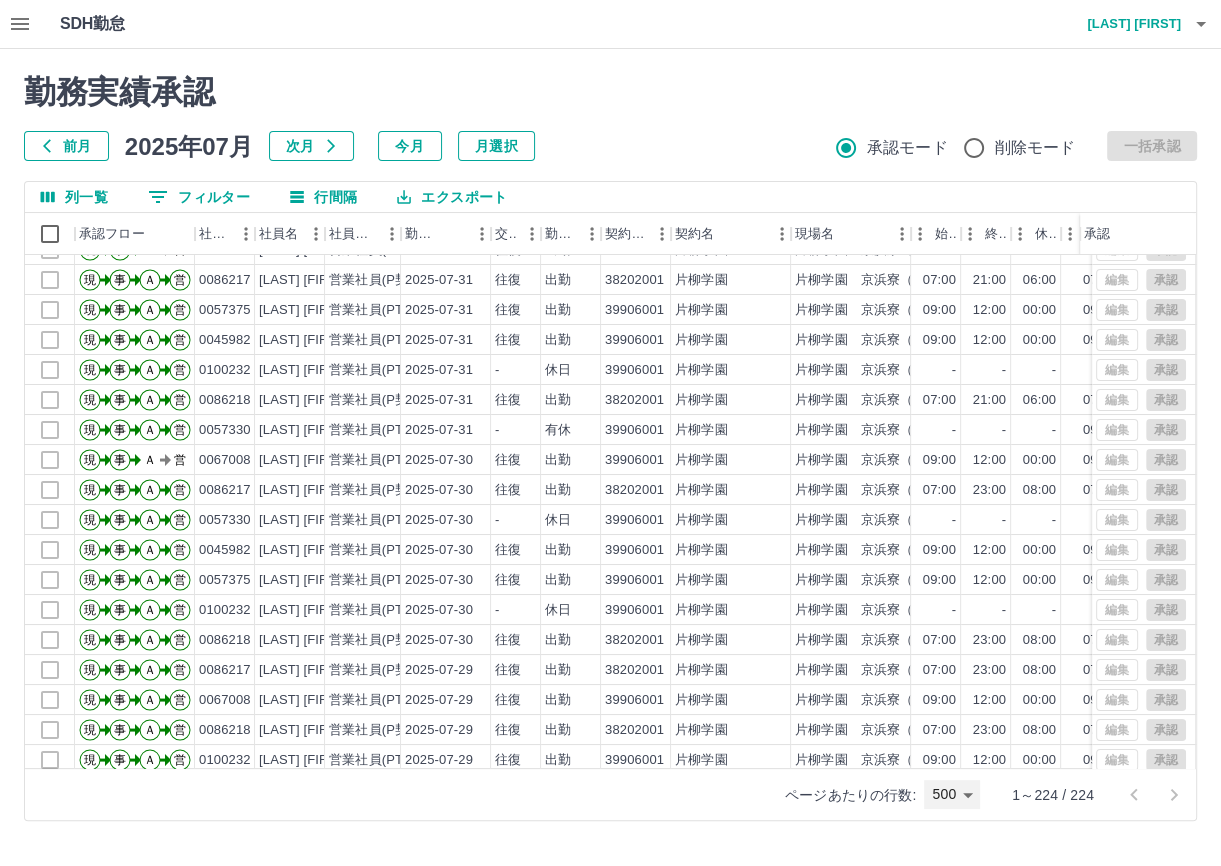 scroll, scrollTop: 0, scrollLeft: 0, axis: both 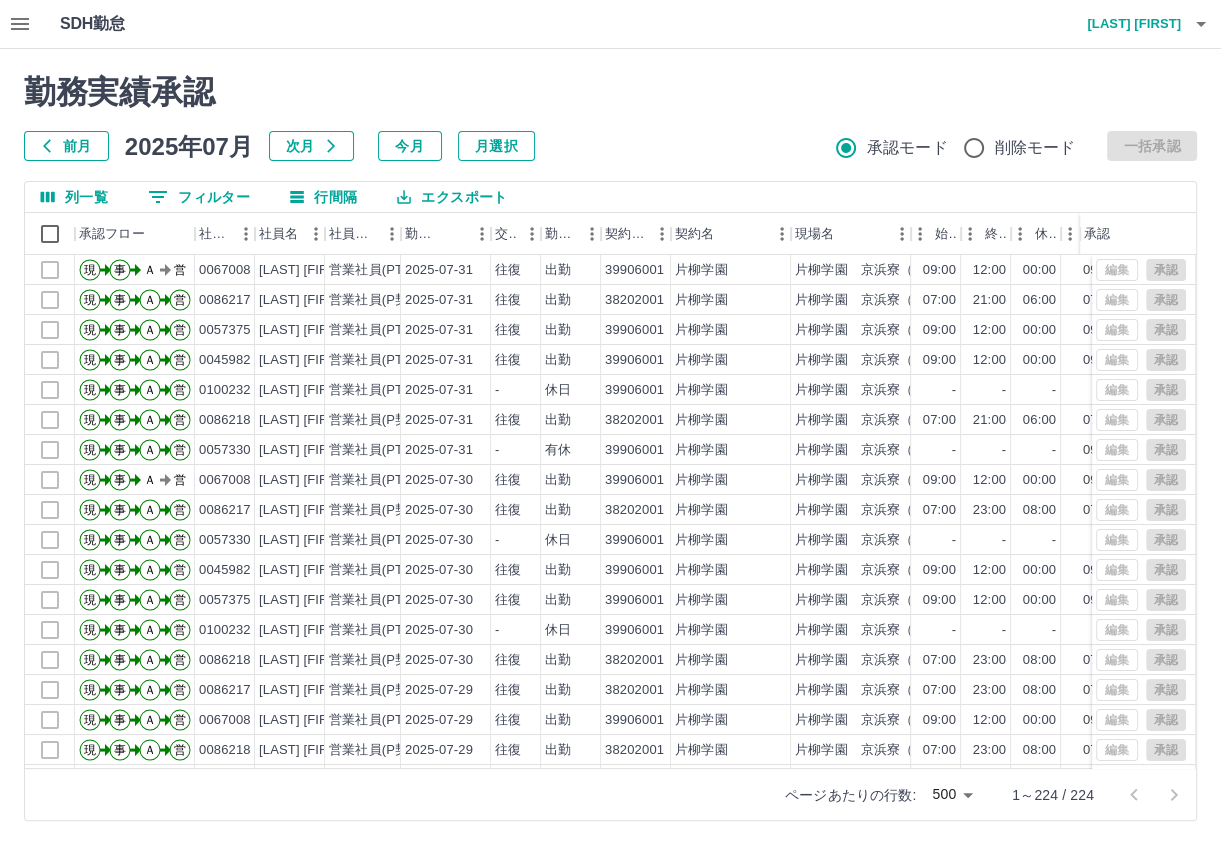 click 